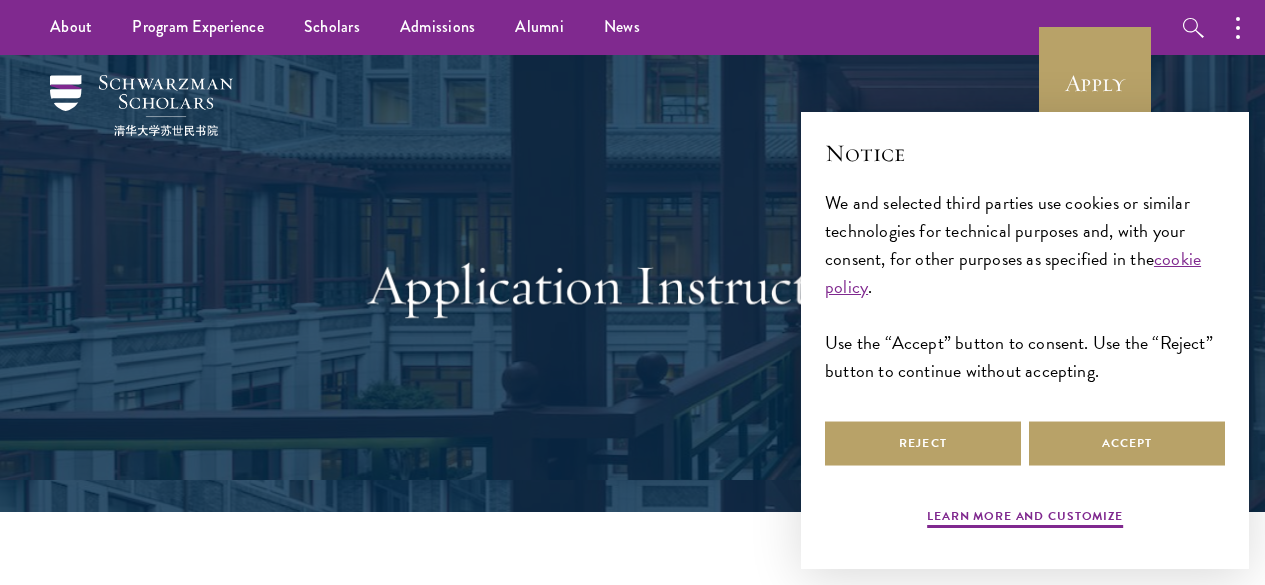 scroll, scrollTop: 0, scrollLeft: 0, axis: both 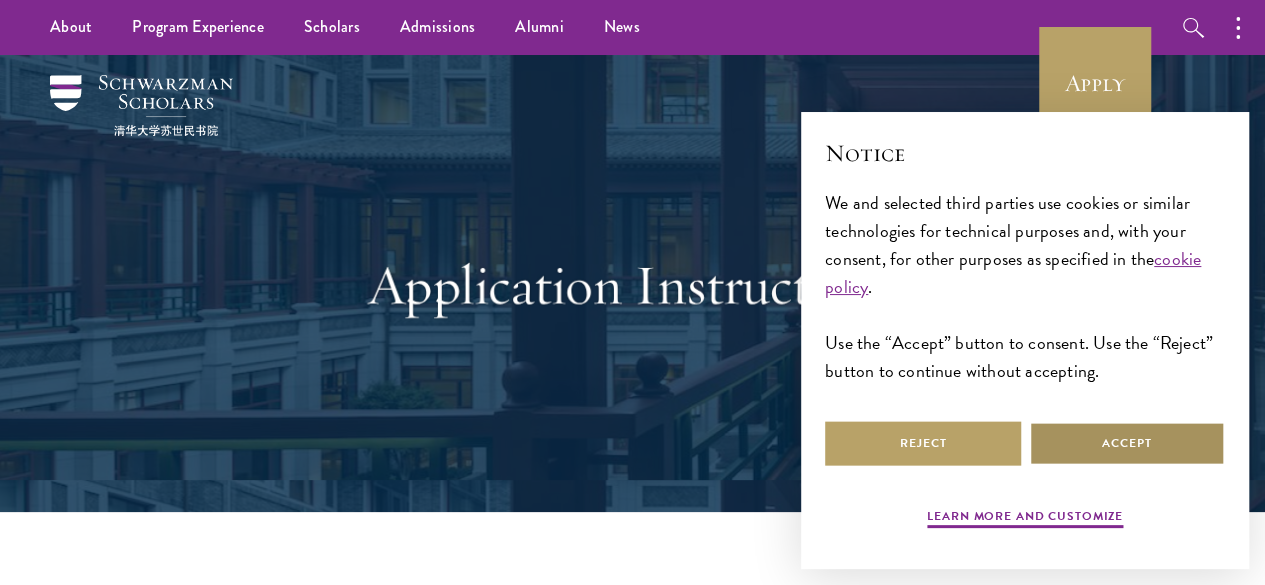 click on "Accept" at bounding box center (1127, 443) 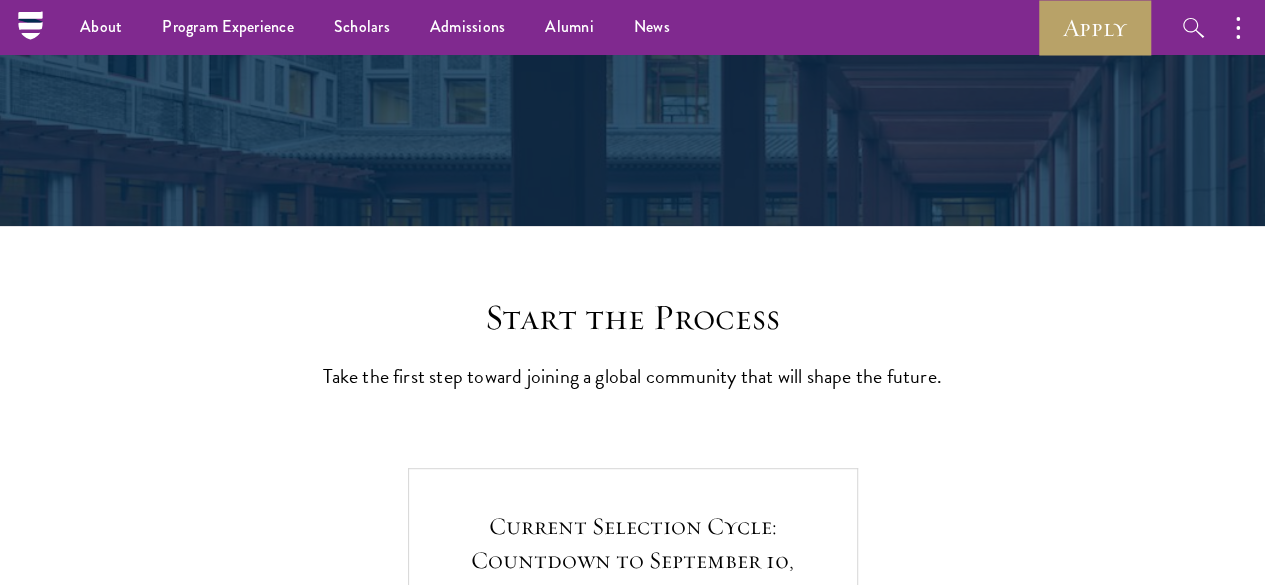 scroll, scrollTop: 0, scrollLeft: 0, axis: both 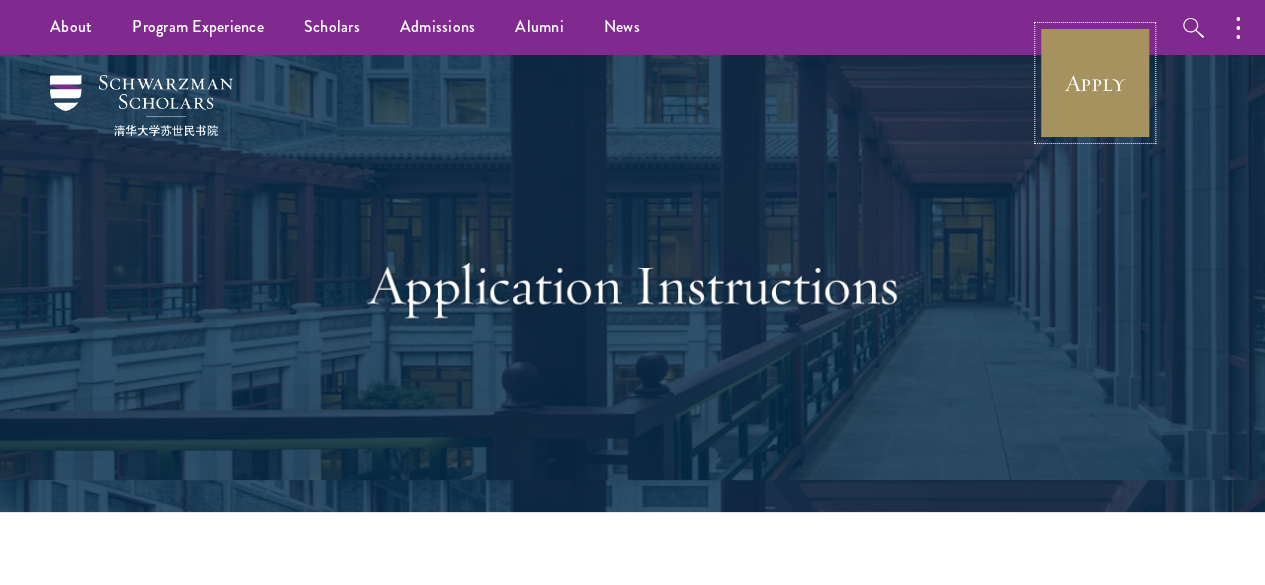 click on "Apply" at bounding box center [1095, 83] 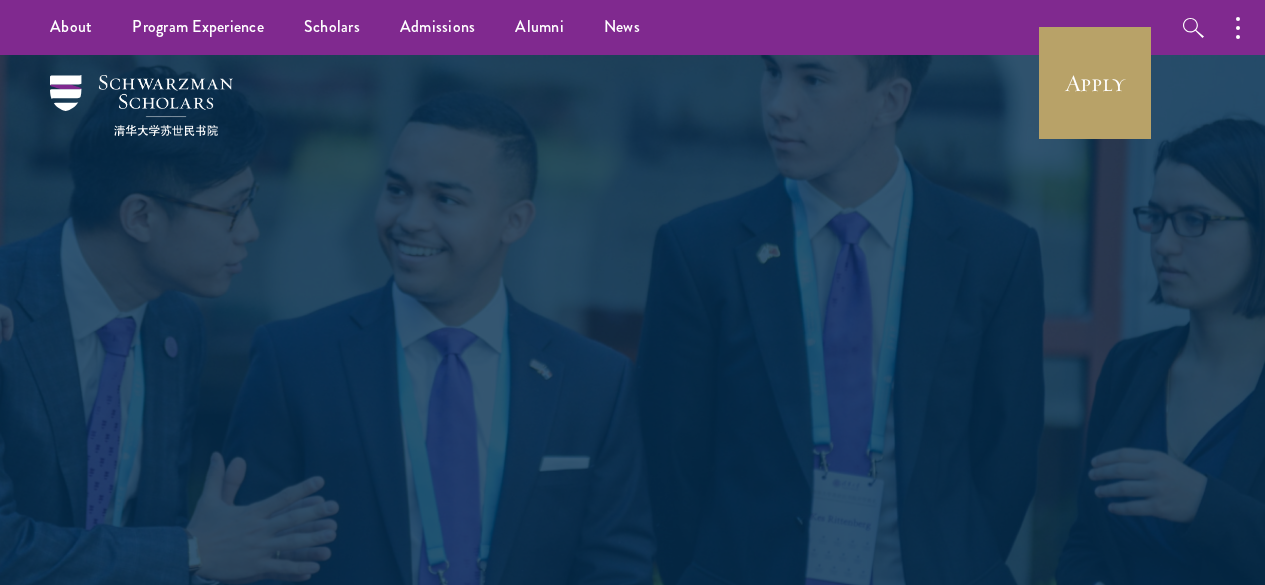 scroll, scrollTop: 0, scrollLeft: 0, axis: both 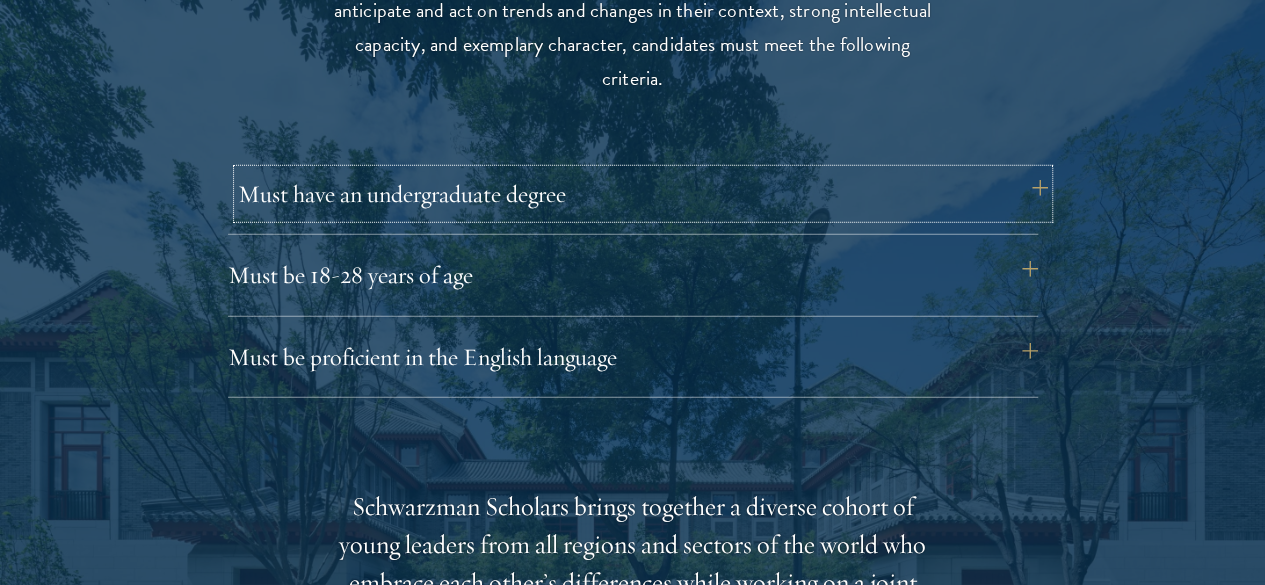 click on "Must have an undergraduate degree" at bounding box center [643, 194] 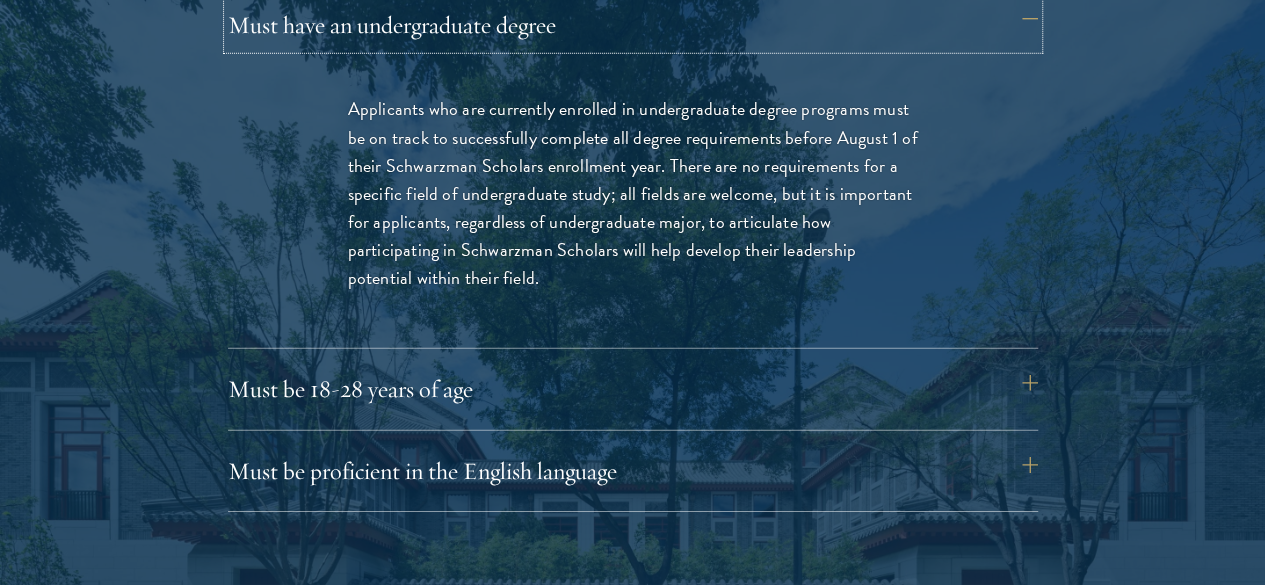 scroll, scrollTop: 2900, scrollLeft: 0, axis: vertical 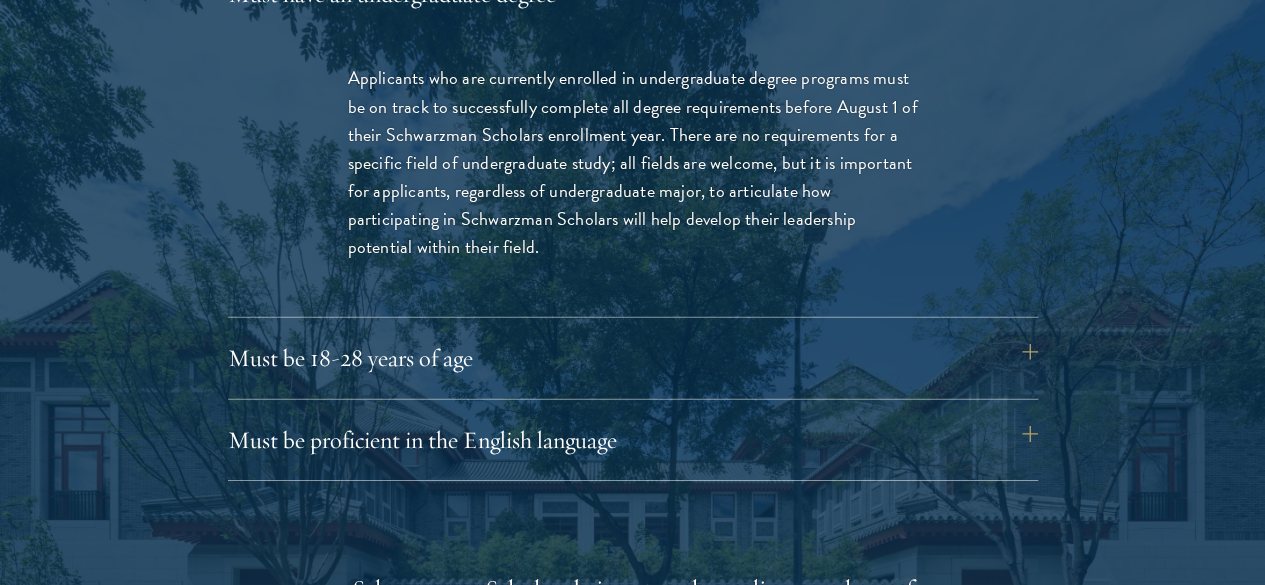 click on "Eligibility
In addition to demonstrating extraordinary leadership skills, the ability to anticipate and act on trends and changes in their context, strong intellectual capacity, and exemplary character, candidates must meet the following criteria.
Must have an undergraduate degree
Applicants who are currently enrolled in undergraduate degree programs must be on track to successfully complete all degree requirements before August 1 of their Schwarzman Scholars enrollment year. There are no requirements for a specific field of undergraduate study; all fields are welcome, but it is important for applicants, regardless of undergraduate major, to articulate how participating in Schwarzman Scholars will help develop their leadership potential within their field.
Must be [AGE] years of age
Candidates must be at least 18 but not yet 29 years of age as of August 1 of their Schwarzman Scholars enrollment year  ." at bounding box center (633, 557) 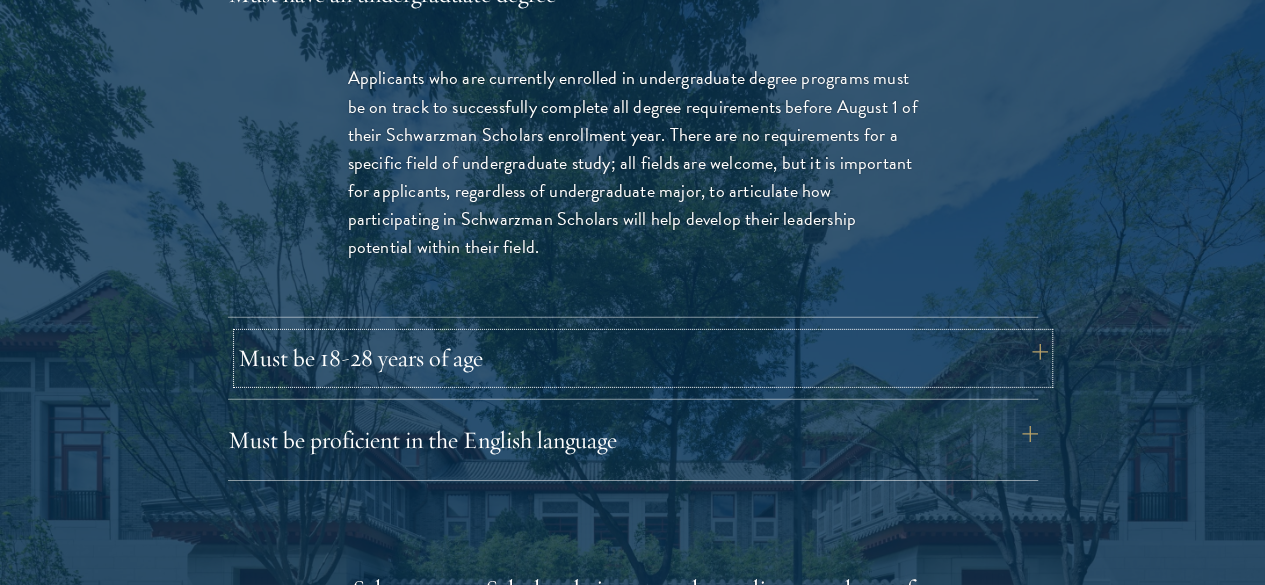 click on "Must be 18-28 years of age" at bounding box center [643, 358] 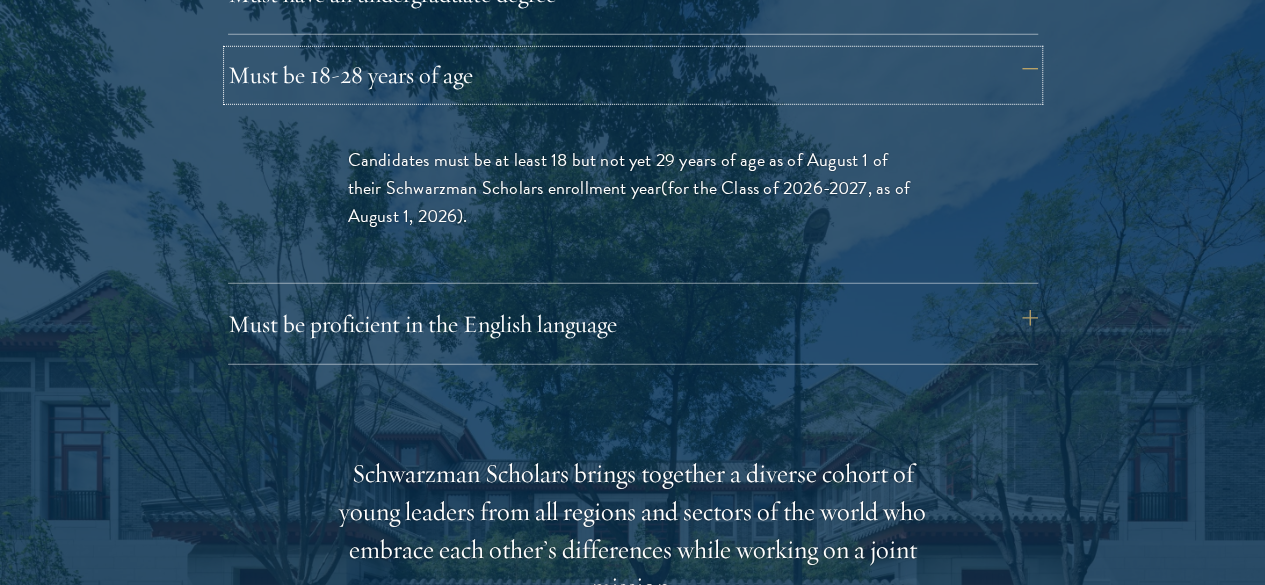 scroll, scrollTop: 3000, scrollLeft: 0, axis: vertical 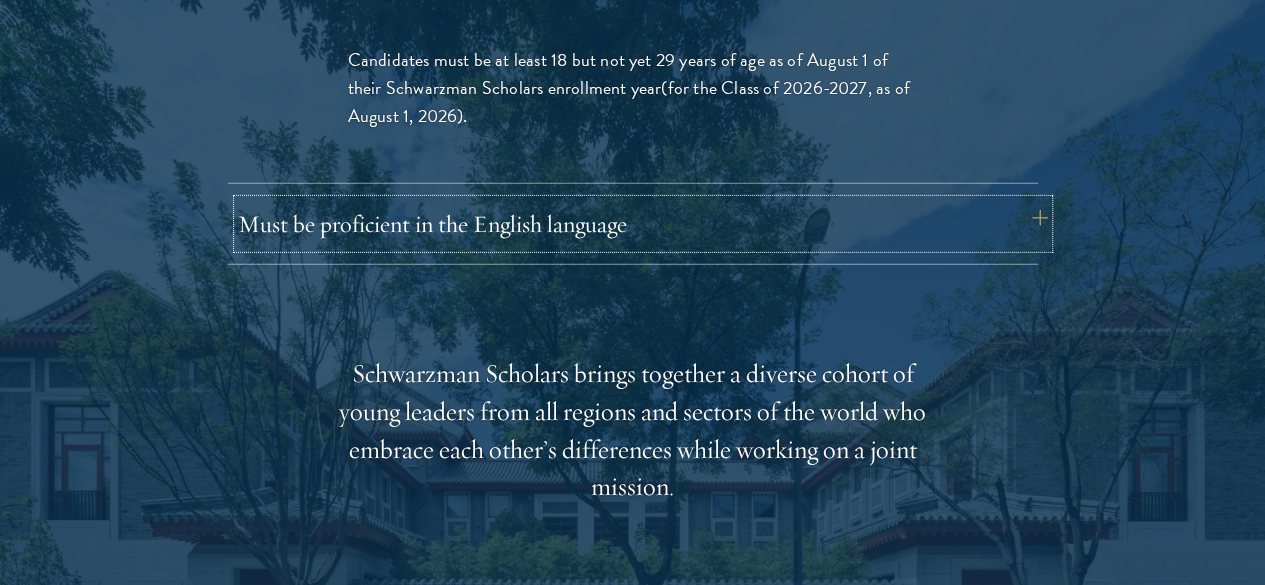 click on "Must be proficient in the English language" at bounding box center (643, 224) 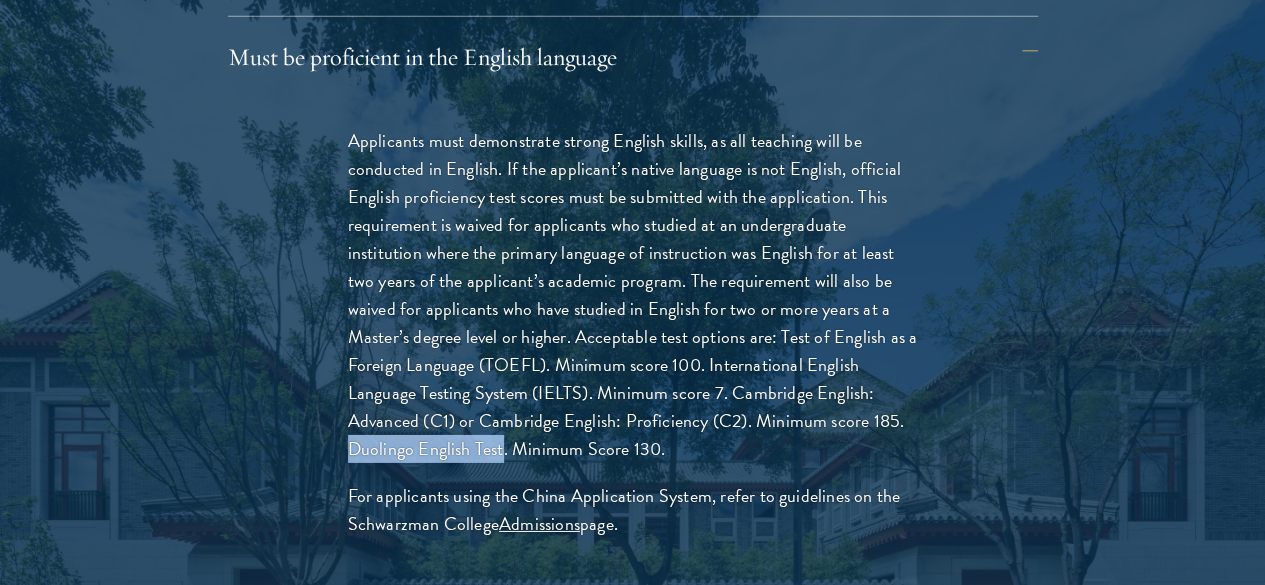 drag, startPoint x: 706, startPoint y: 413, endPoint x: 871, endPoint y: 414, distance: 165.00304 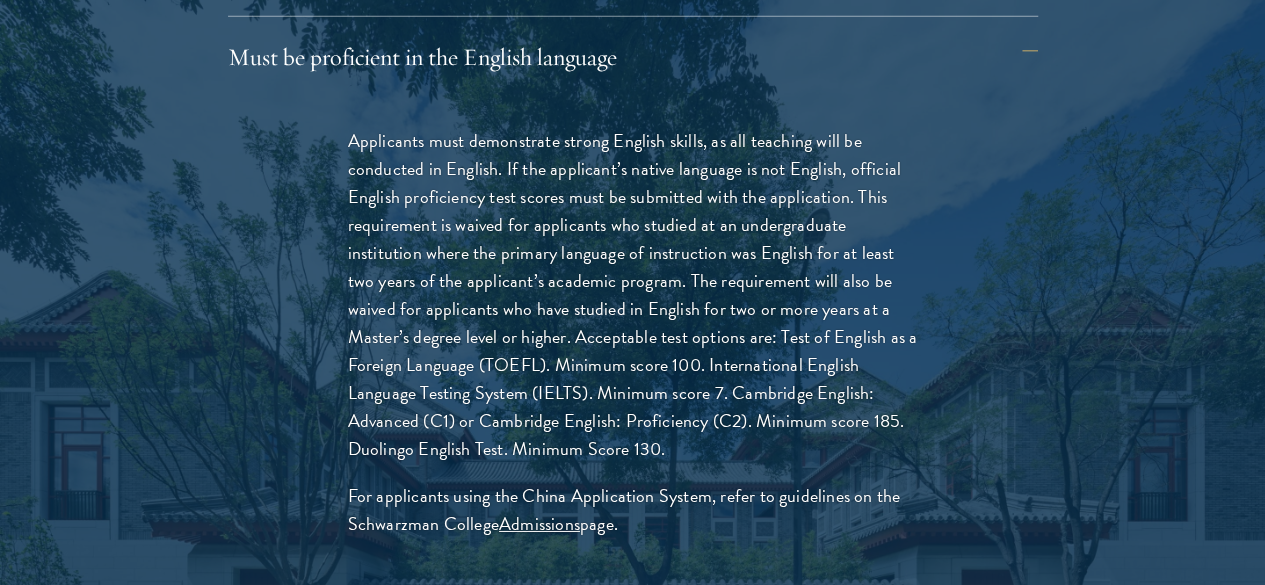 click on "Eligibility
In addition to demonstrating extraordinary leadership skills, the ability to anticipate and act on trends and changes in their context, strong intellectual capacity, and exemplary character, candidates must meet the following criteria.
Must have an undergraduate degree
Applicants who are currently enrolled in undergraduate degree programs must be on track to successfully complete all degree requirements before August 1 of their Schwarzman Scholars enrollment year. There are no requirements for a specific field of undergraduate study; all fields are welcome, but it is important for applicants, regardless of undergraduate major, to articulate how participating in Schwarzman Scholars will help develop their leadership potential within their field.
Must be 18-28 years of age
Candidates must be at least 18 but not yet 29 years of age as of August 1 of their Schwarzman Scholars enrollment year  ." at bounding box center [633, 583] 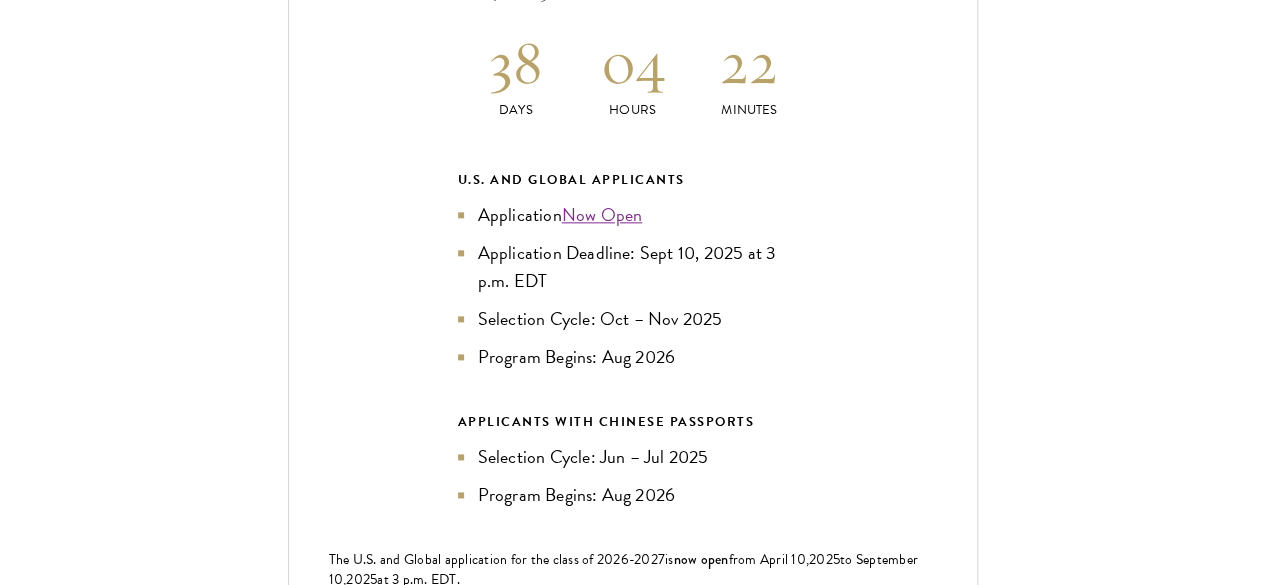 scroll, scrollTop: 5100, scrollLeft: 0, axis: vertical 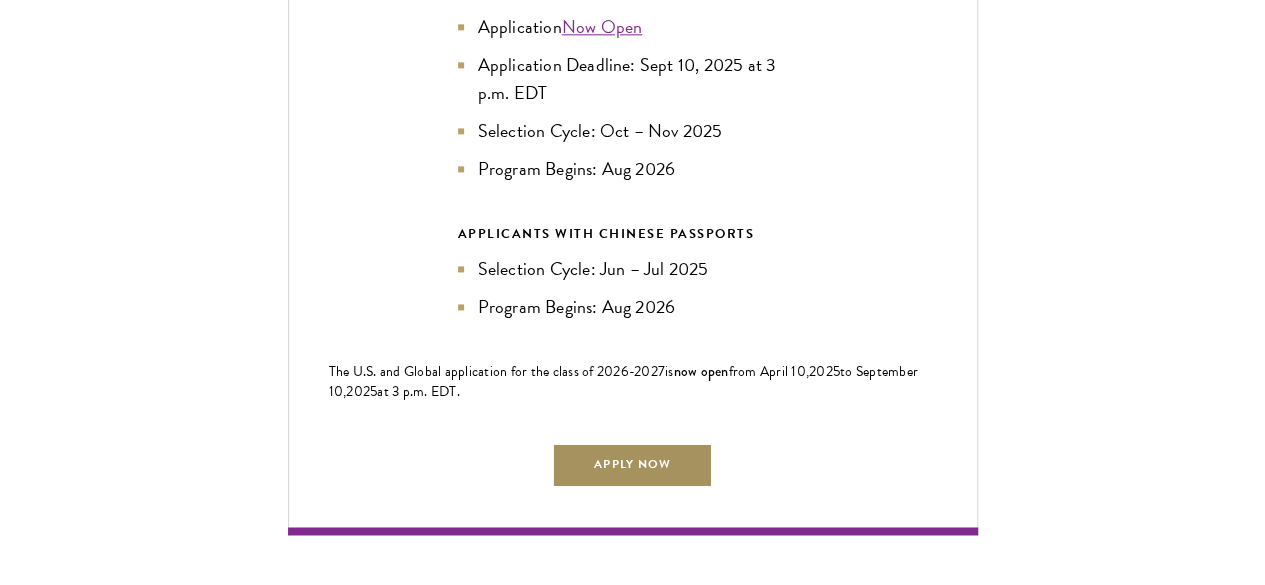 click on "Apply Now" at bounding box center [632, 464] 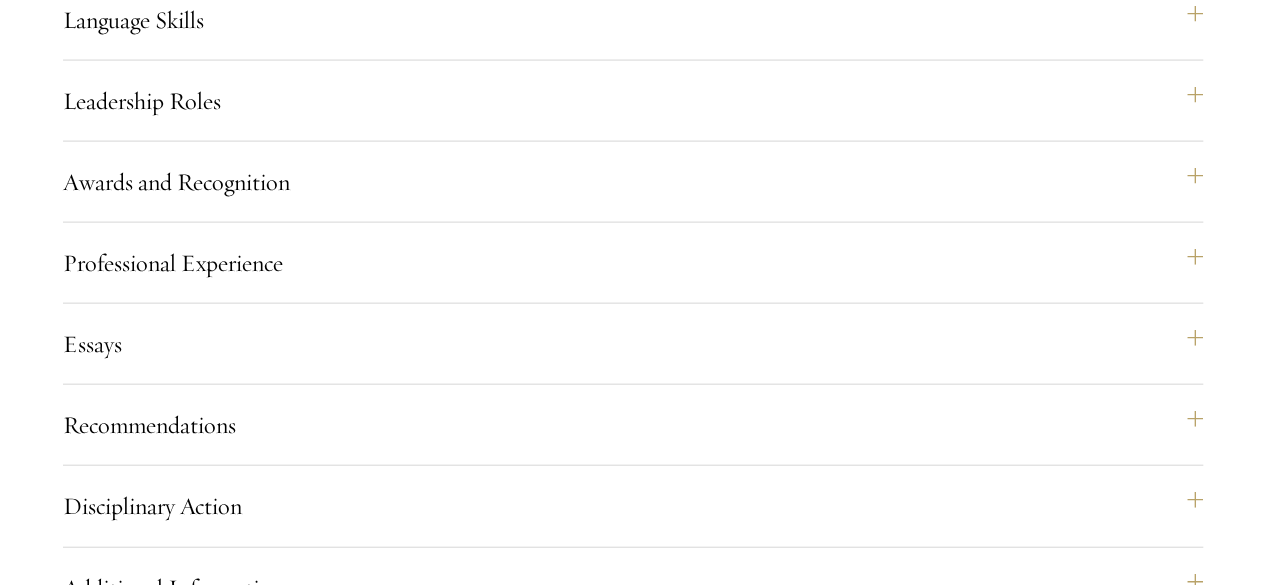 scroll, scrollTop: 2108, scrollLeft: 0, axis: vertical 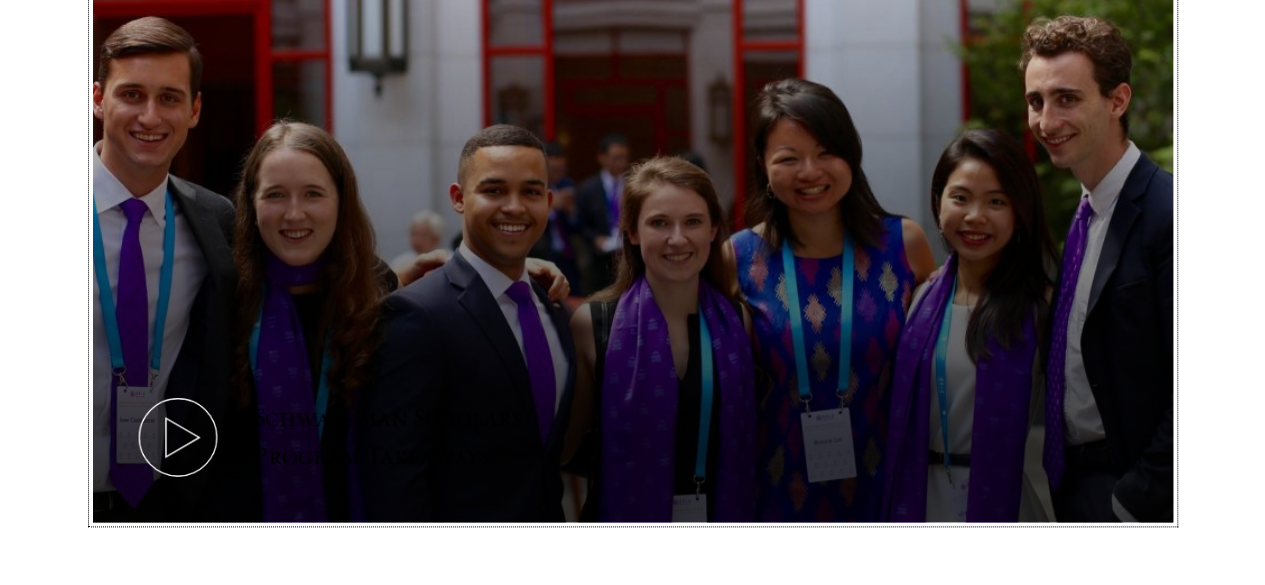 click 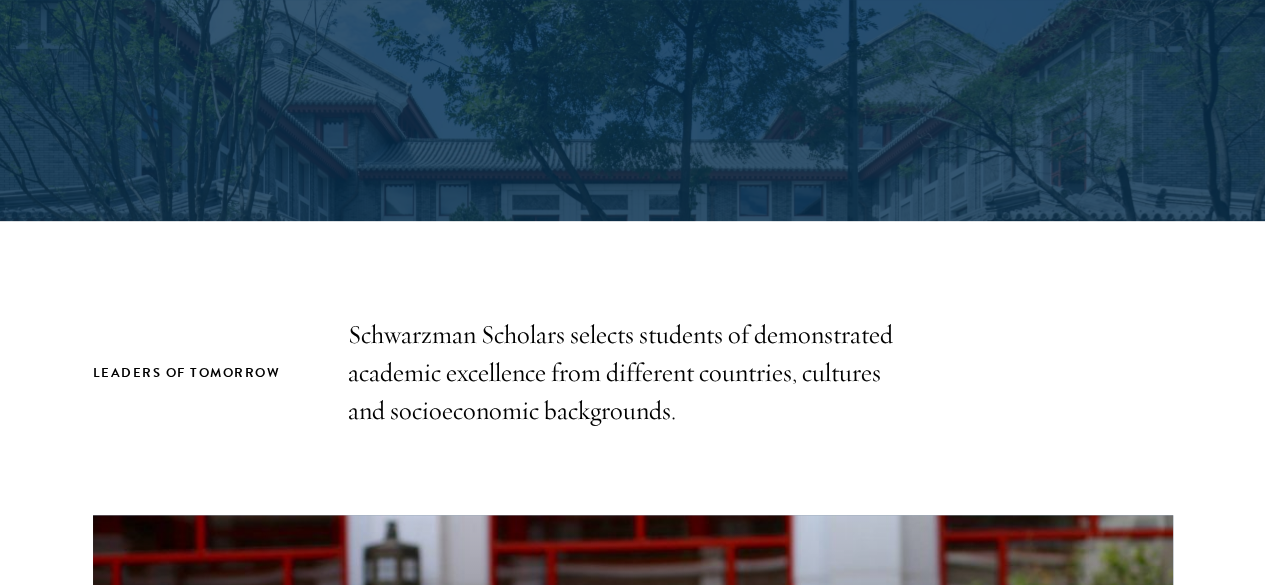 scroll, scrollTop: 0, scrollLeft: 0, axis: both 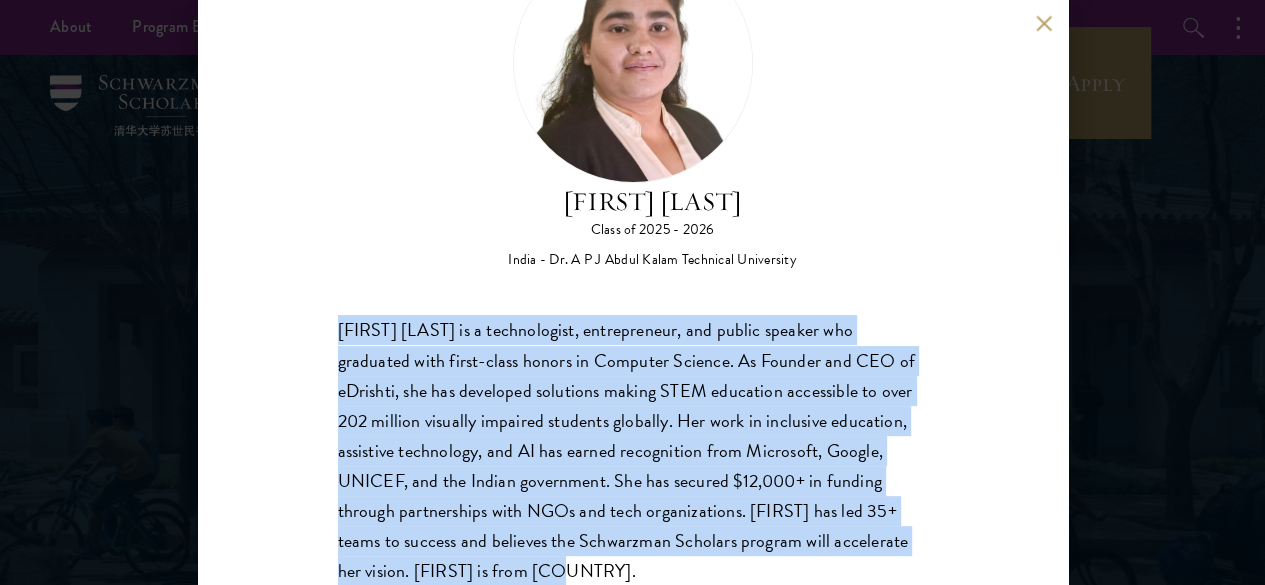 drag, startPoint x: 335, startPoint y: 241, endPoint x: 926, endPoint y: 511, distance: 649.7546 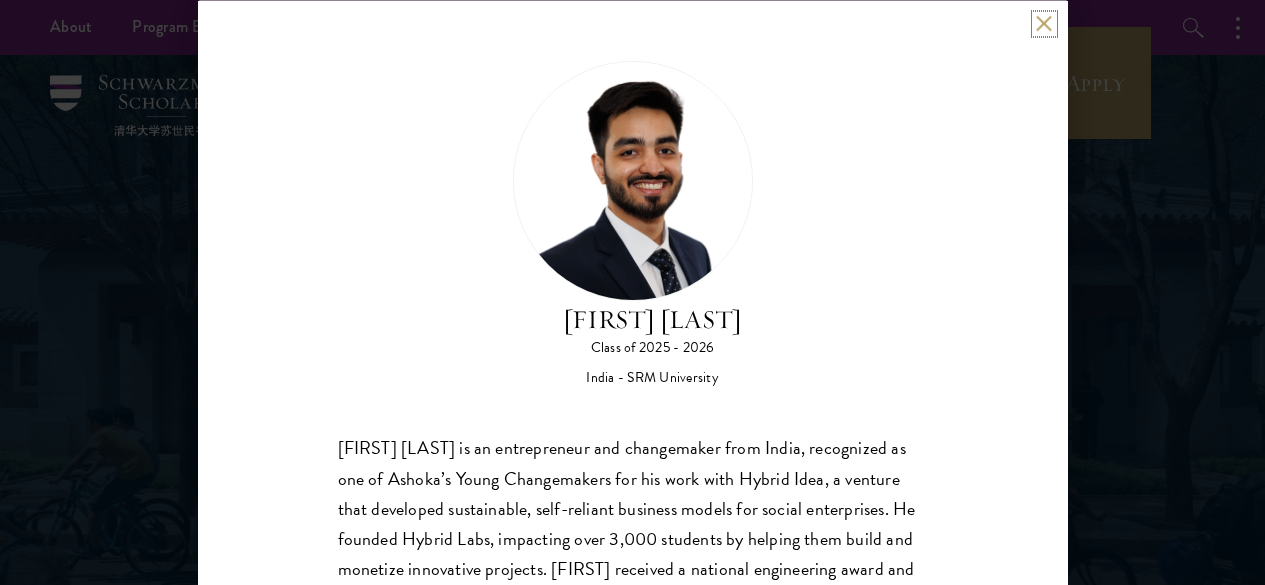 scroll, scrollTop: 0, scrollLeft: 0, axis: both 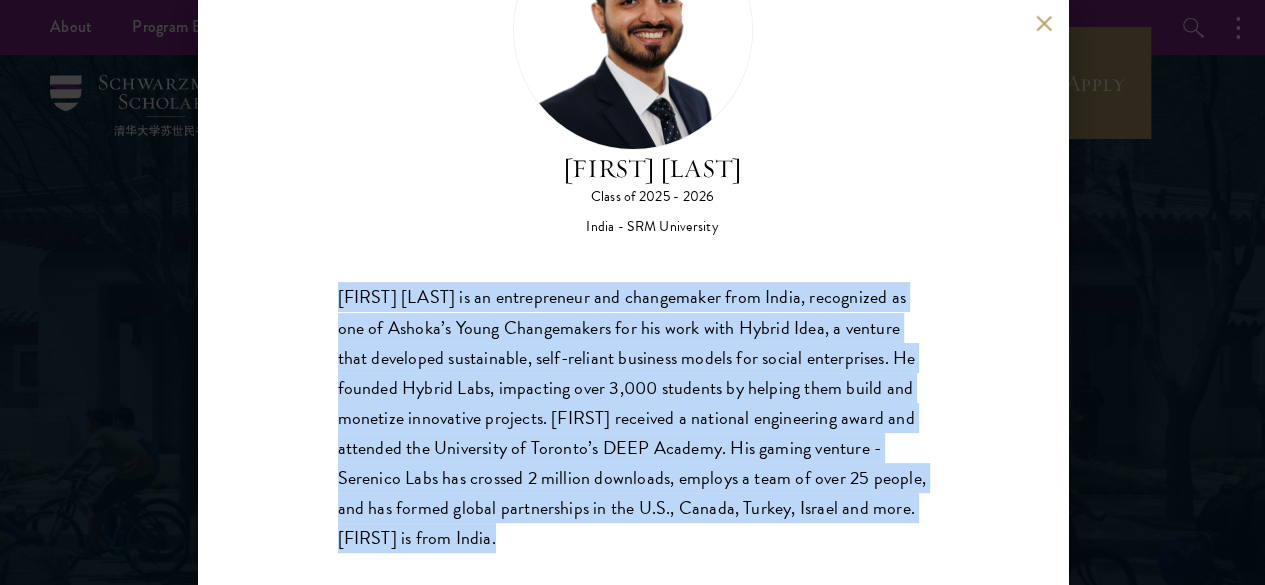 drag, startPoint x: 340, startPoint y: 212, endPoint x: 414, endPoint y: 517, distance: 313.8487 